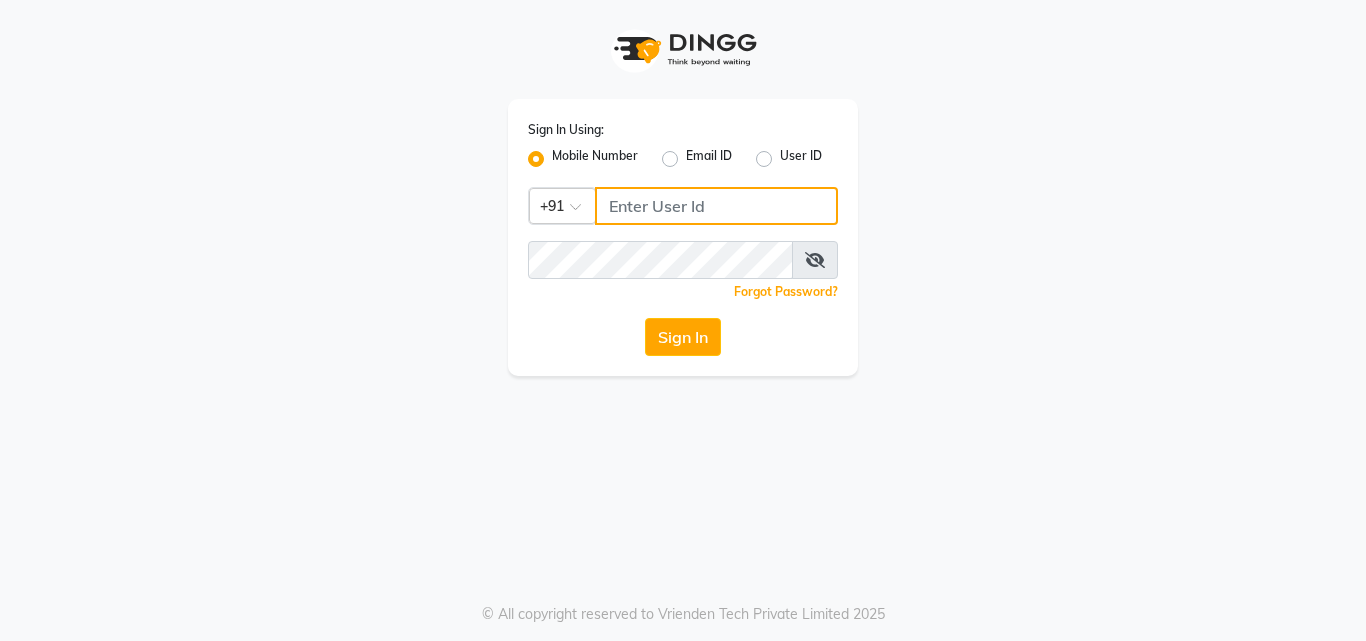type on "8380014616" 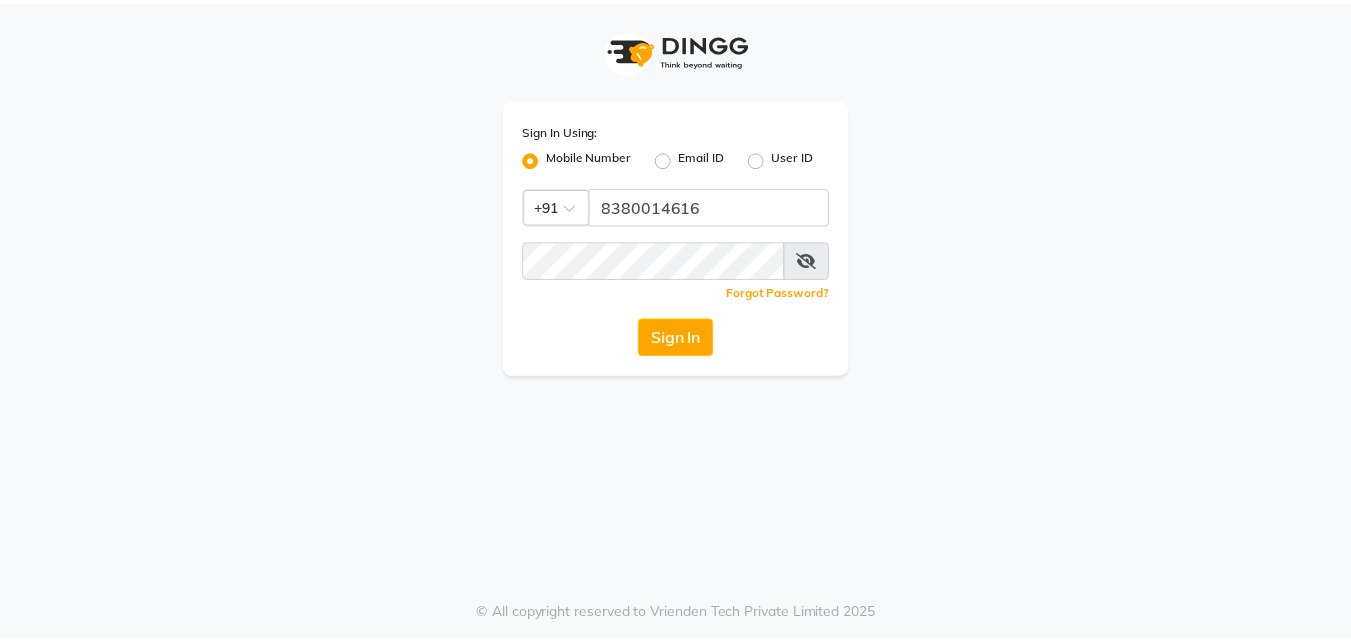scroll, scrollTop: 0, scrollLeft: 0, axis: both 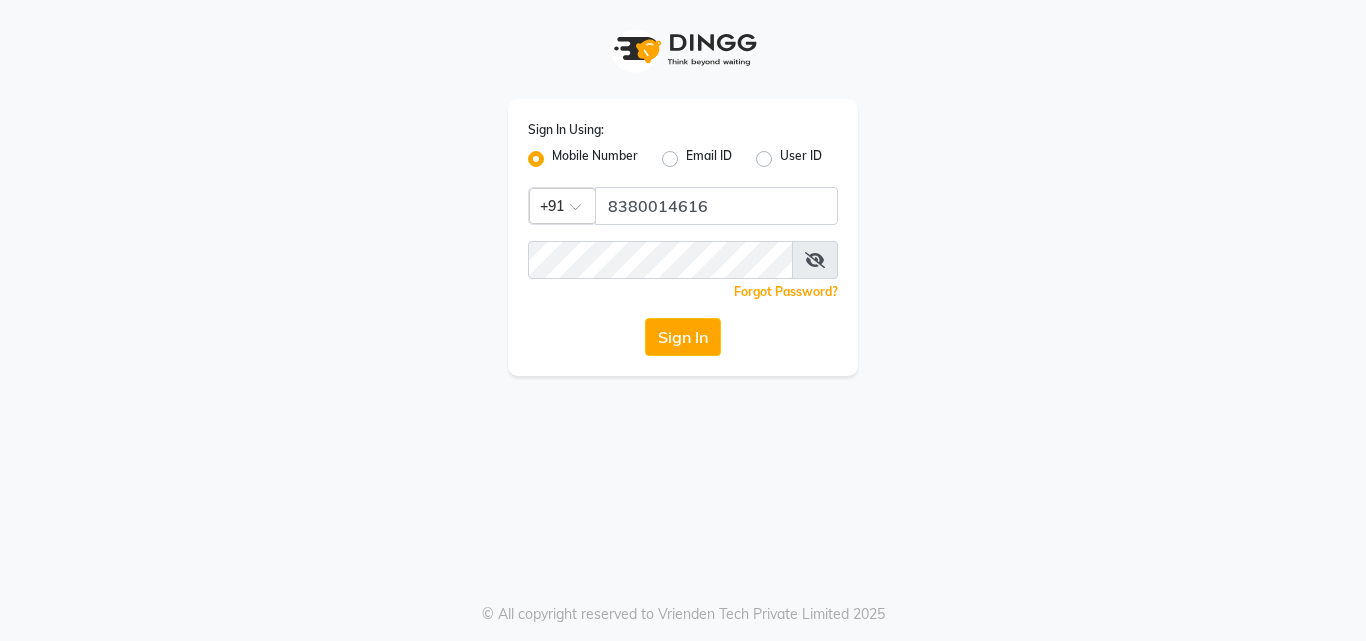 click on "Sign In" 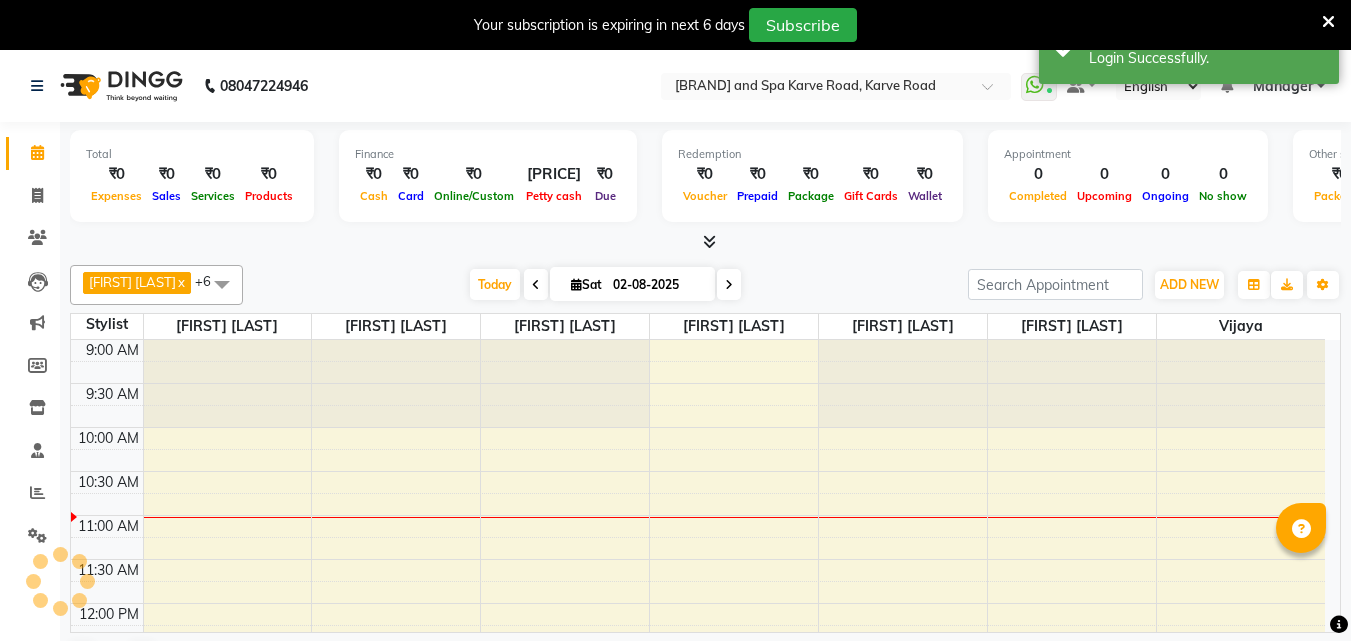 scroll, scrollTop: 0, scrollLeft: 0, axis: both 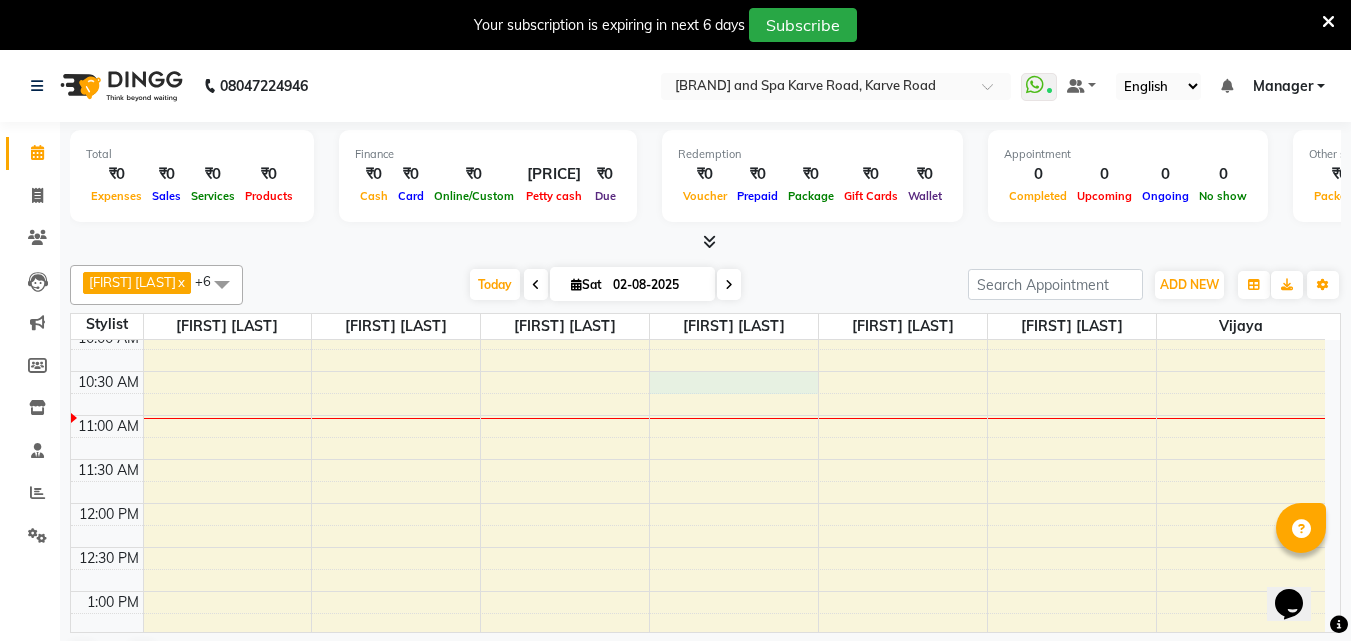 click on "9:00 AM 9:30 AM 10:00 AM 10:30 AM 11:00 AM 11:30 AM 12:00 PM 12:30 PM 1:00 PM 1:30 PM 2:00 PM 2:30 PM 3:00 PM 3:30 PM 4:00 PM 4:30 PM 5:00 PM 5:30 PM 6:00 PM 6:30 PM 7:00 PM 7:30 PM 8:00 PM 8:30 PM 9:00 PM 9:30 PM" at bounding box center [698, 811] 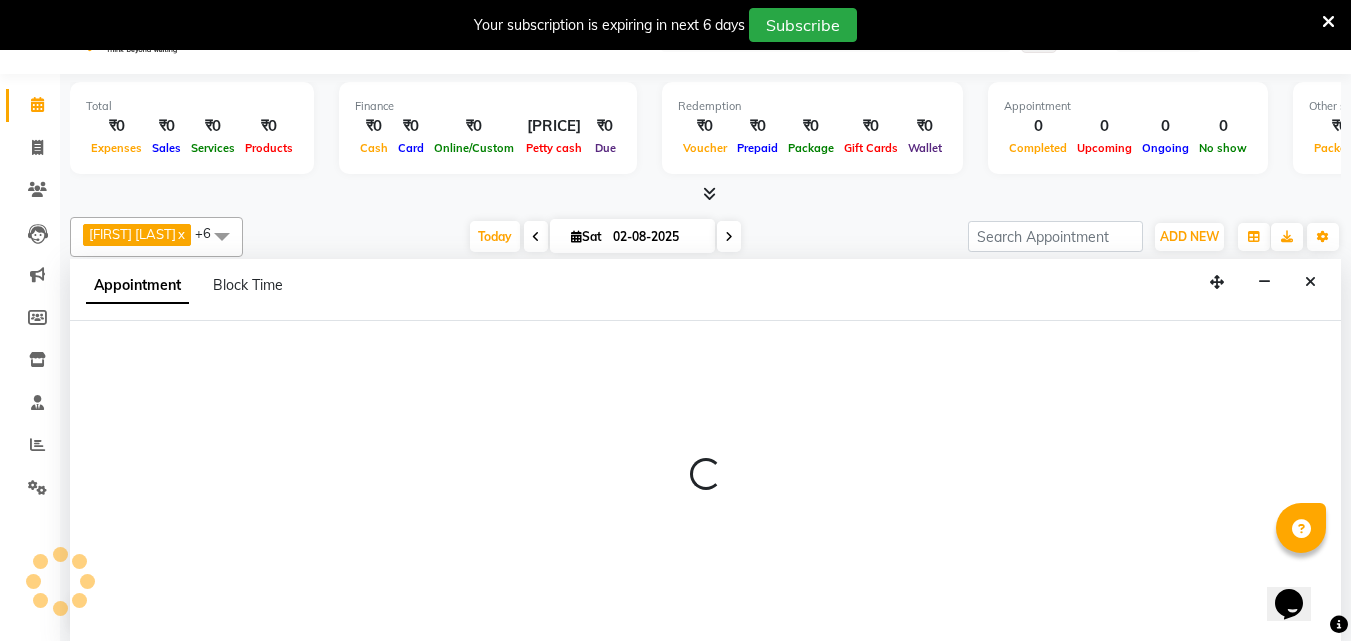 select on "52969" 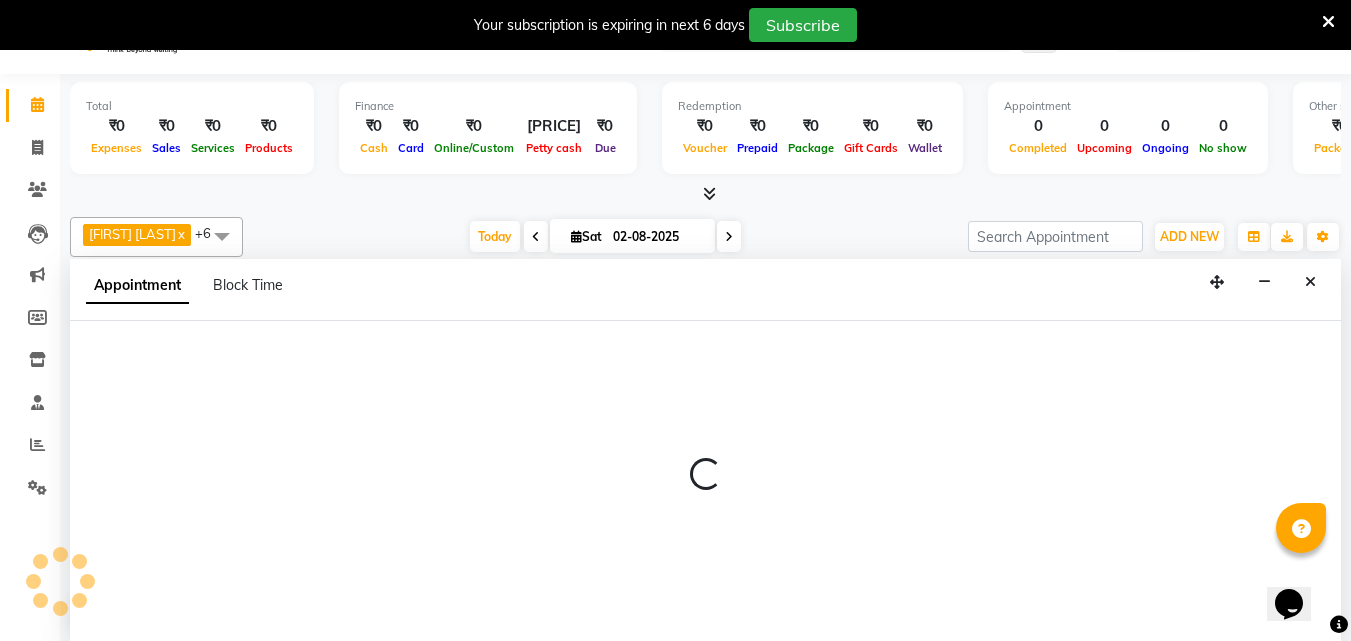 select on "630" 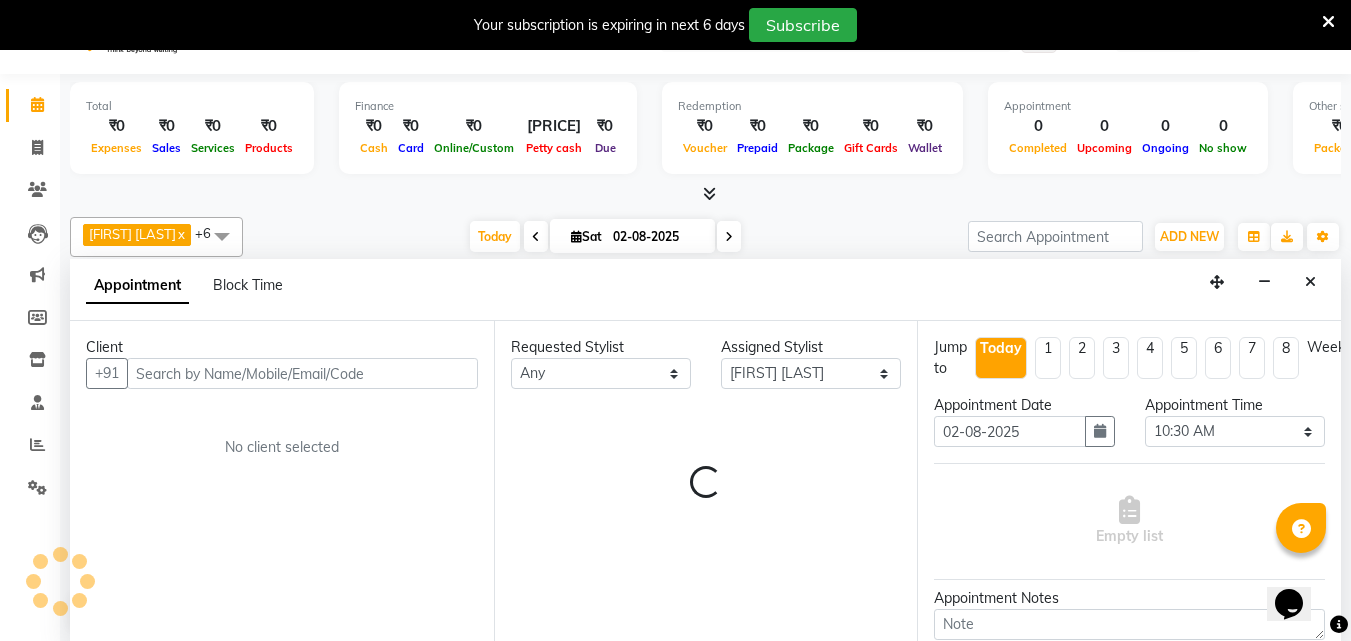 scroll, scrollTop: 51, scrollLeft: 0, axis: vertical 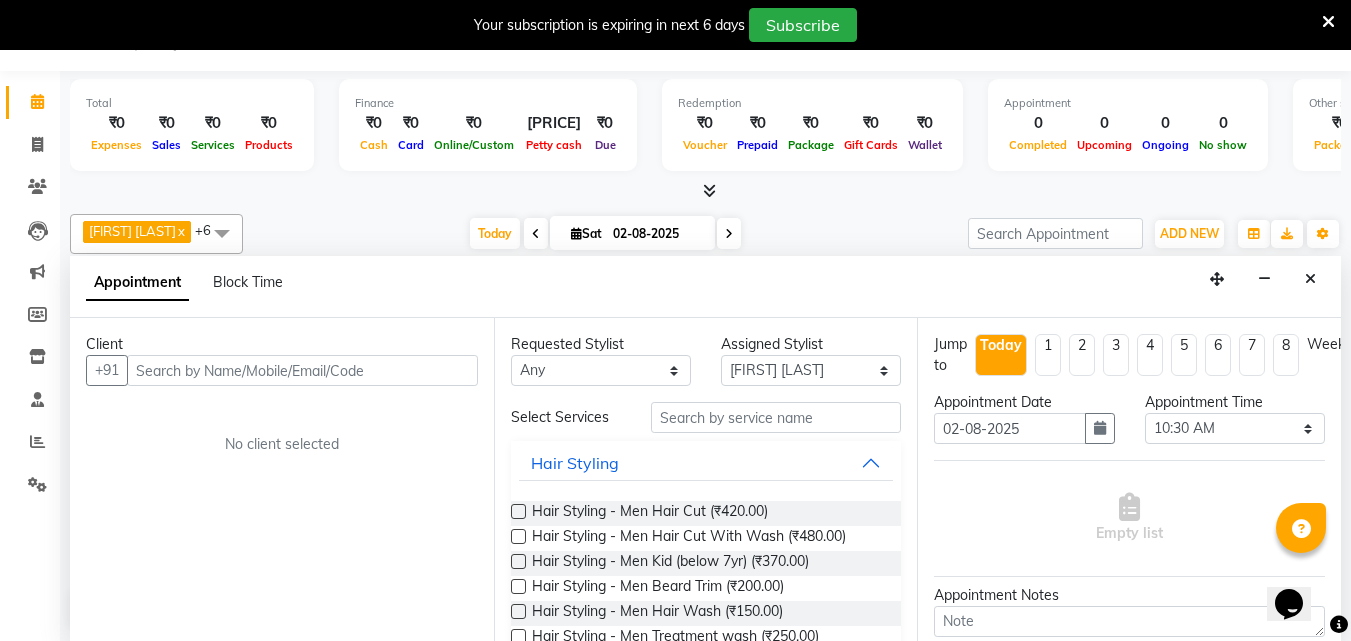 click at bounding box center (302, 370) 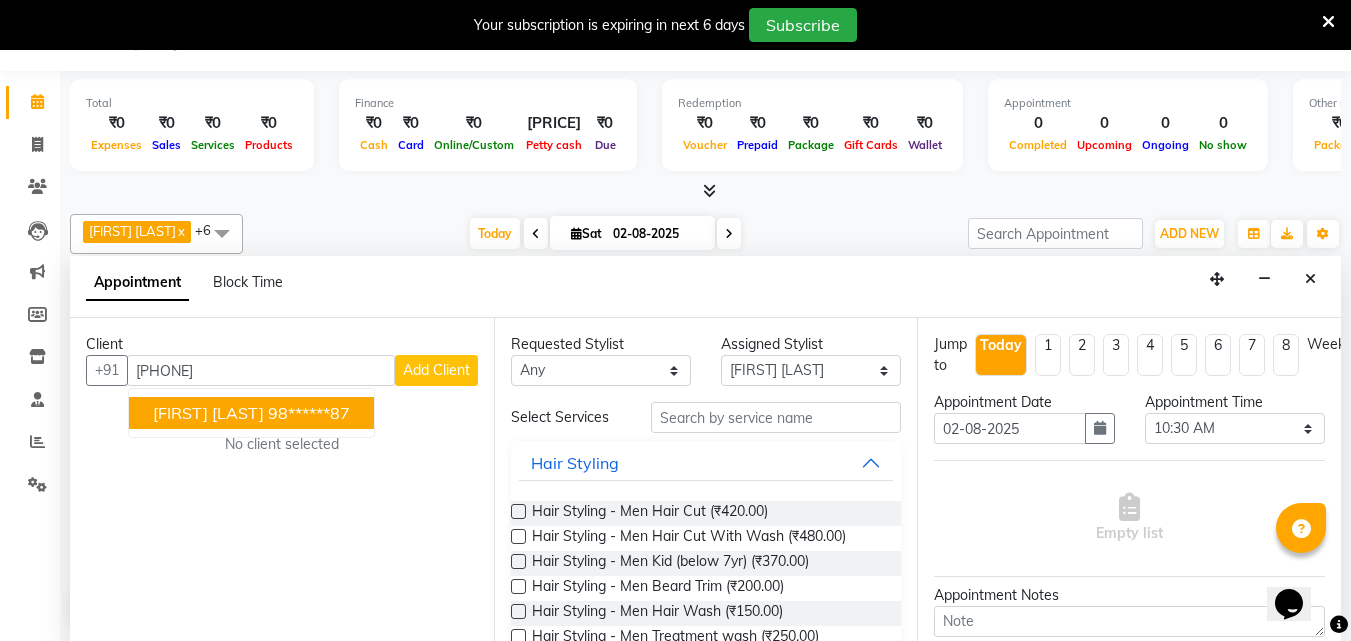 click on "98******87" at bounding box center [309, 413] 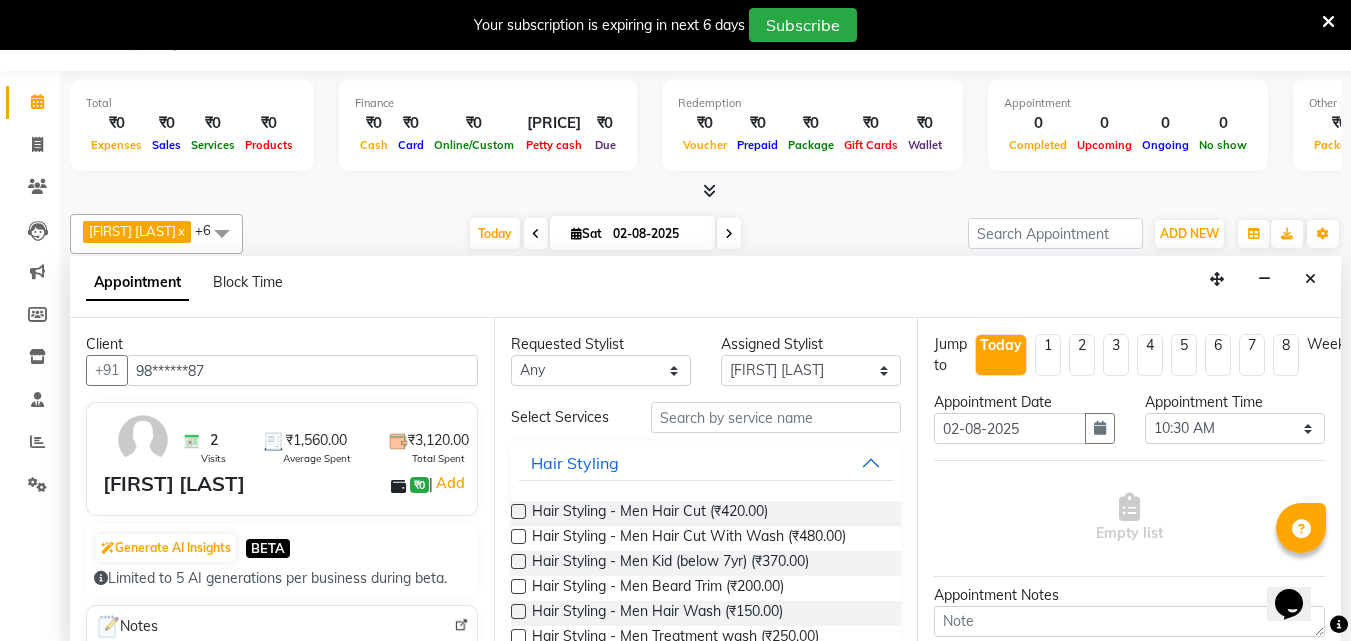 type on "98******87" 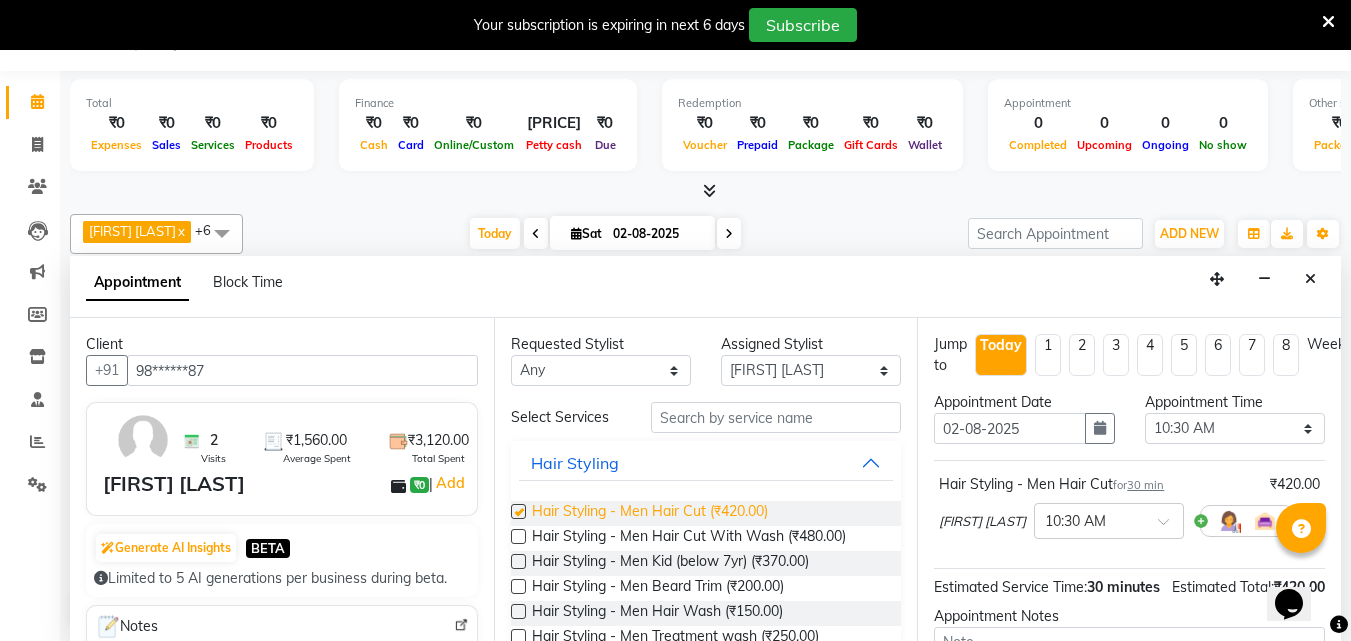 checkbox on "false" 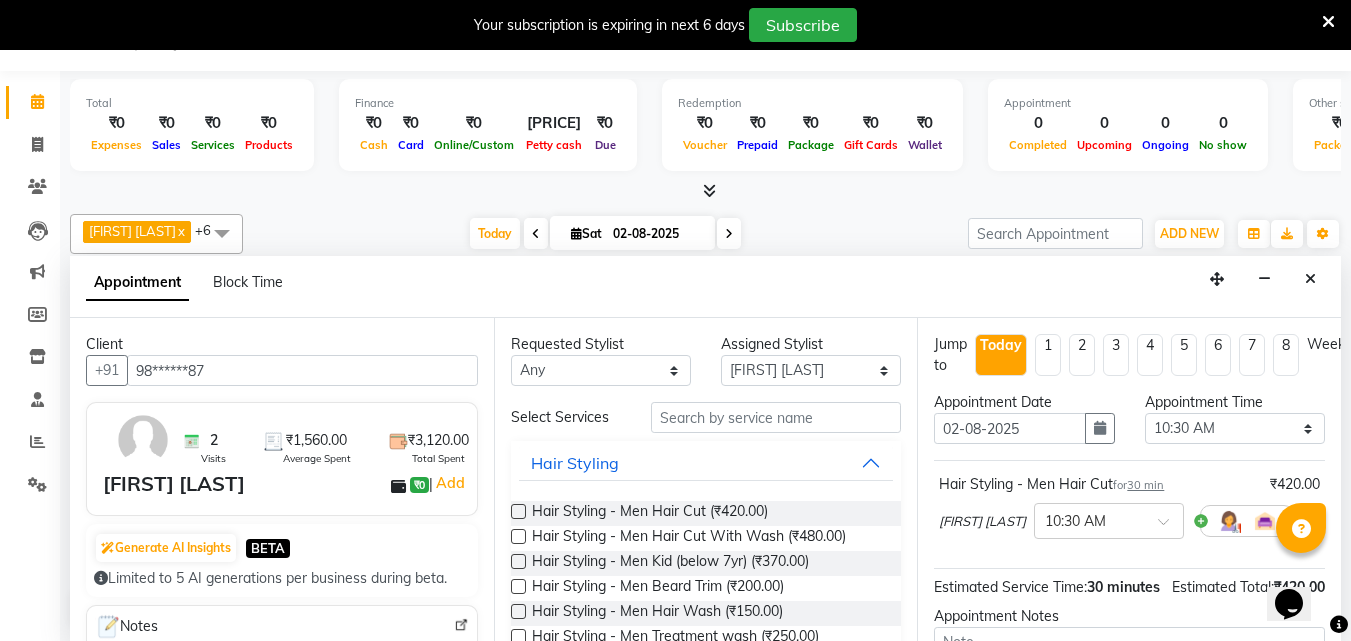 click at bounding box center (518, 586) 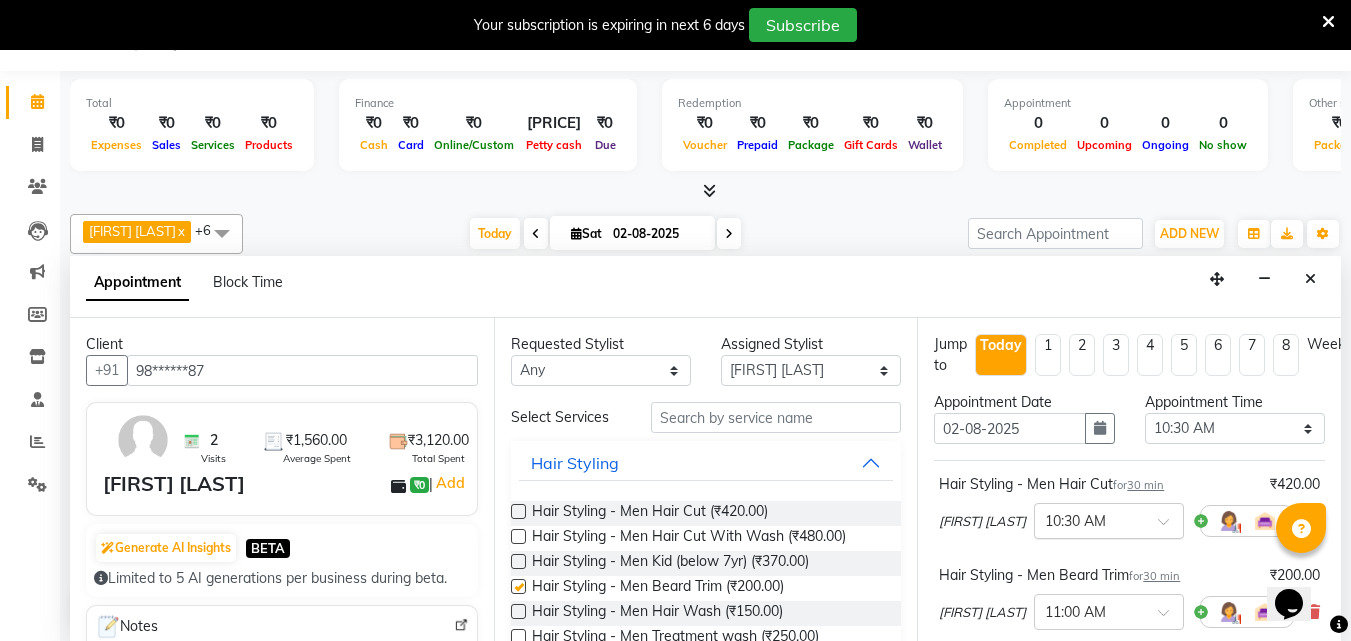 checkbox on "false" 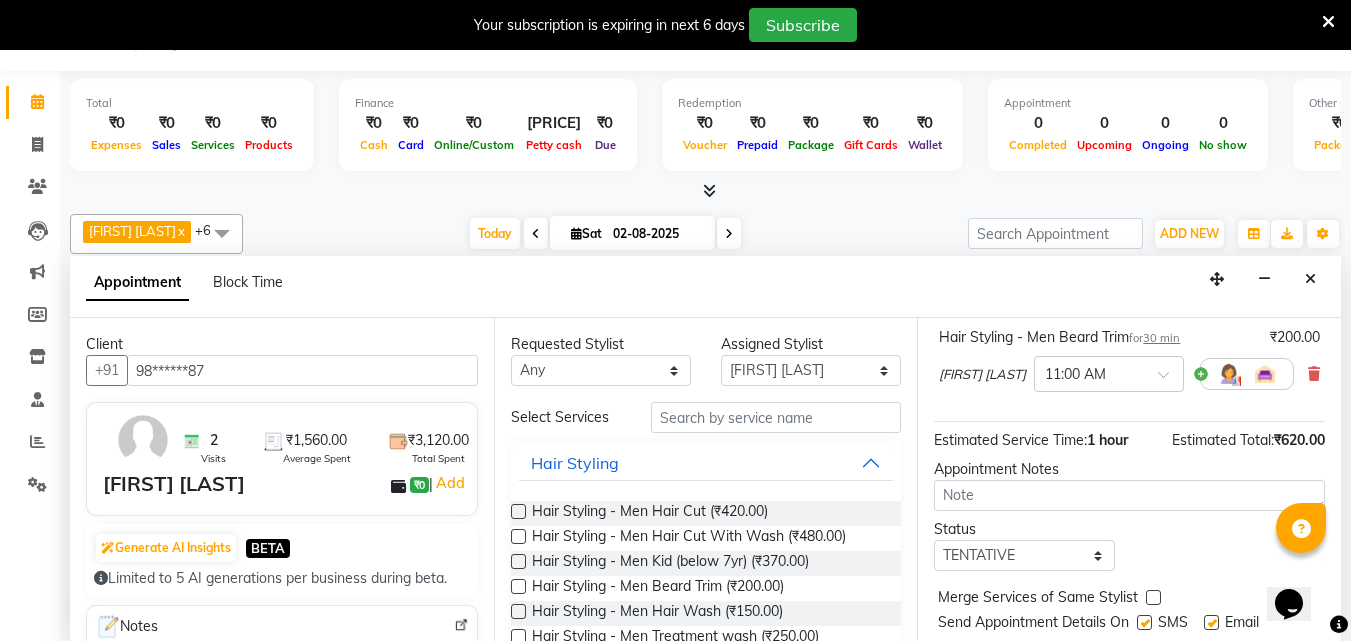 scroll, scrollTop: 309, scrollLeft: 0, axis: vertical 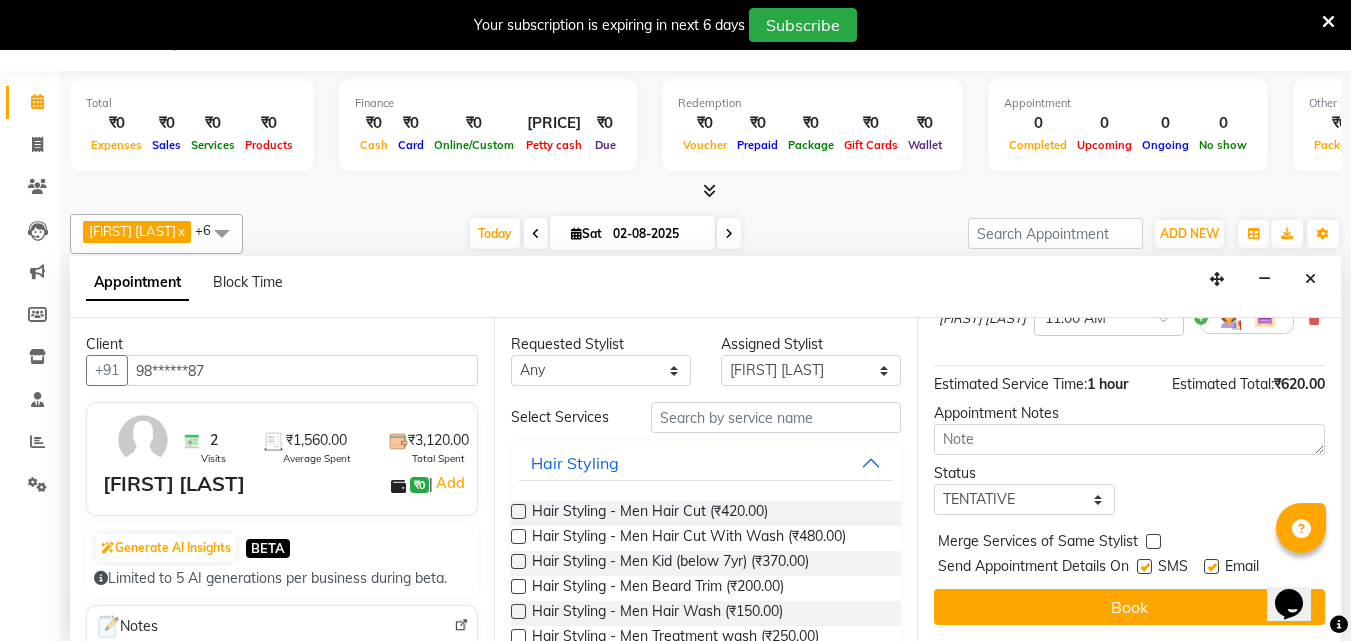 click at bounding box center (1144, 566) 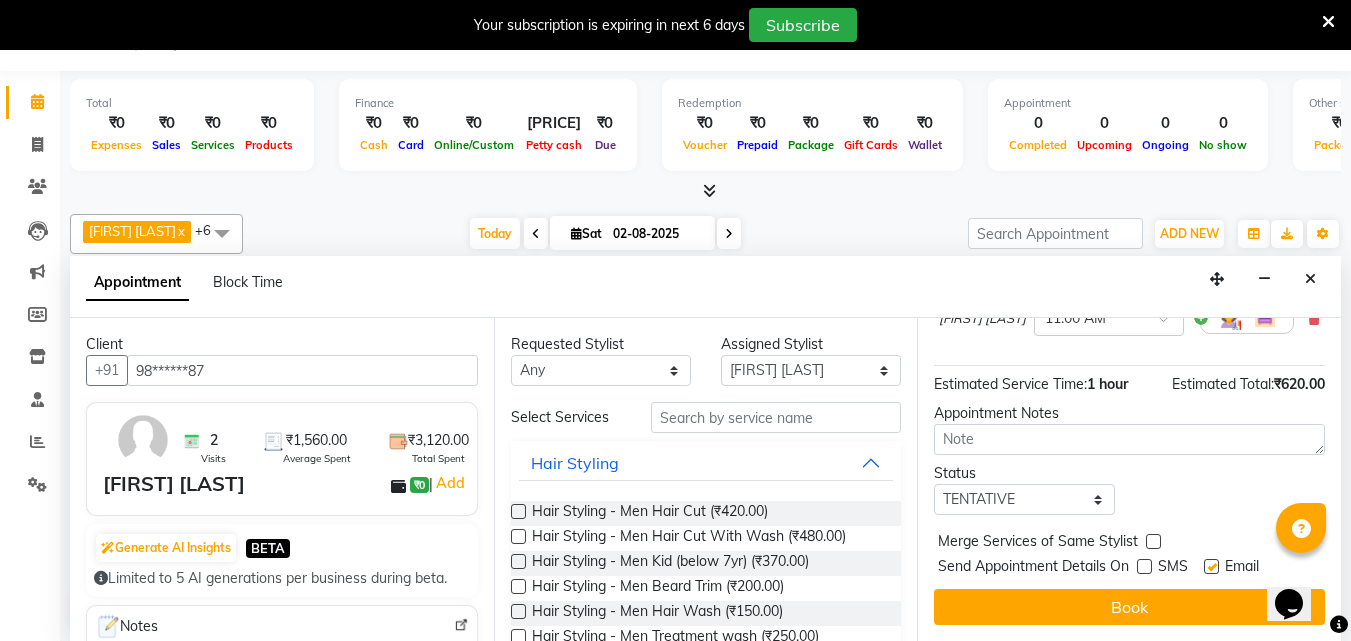 click at bounding box center [1211, 566] 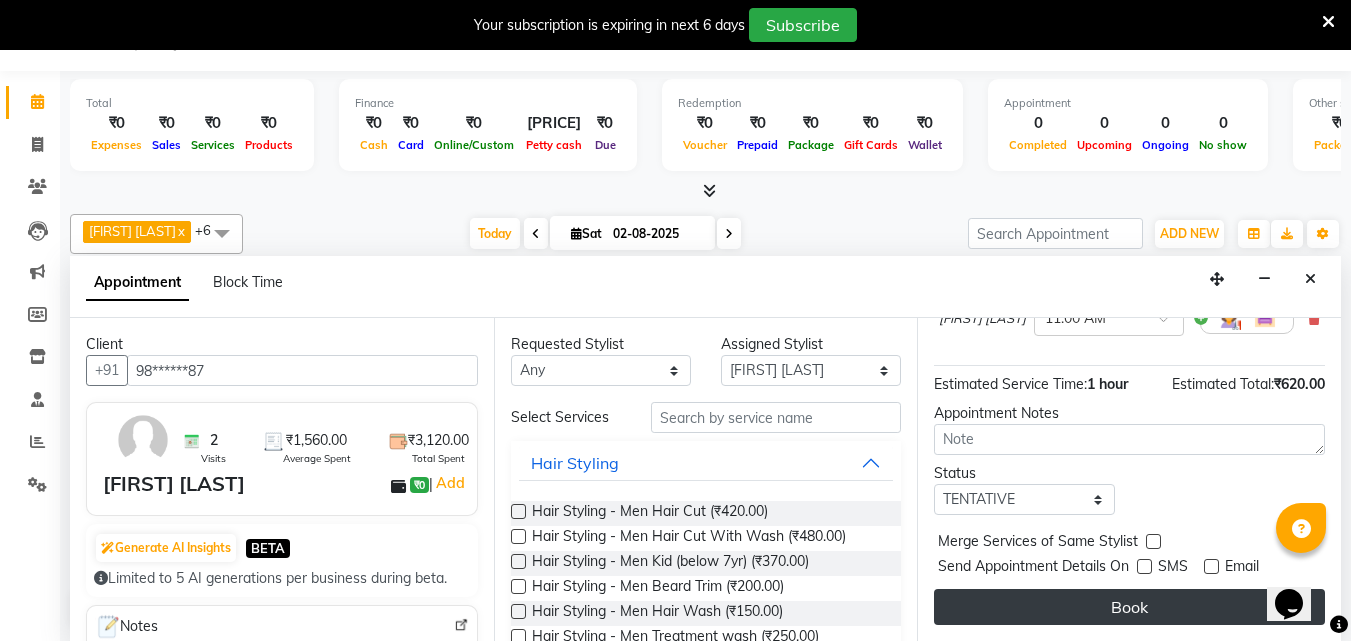 click on "Book" at bounding box center [1129, 607] 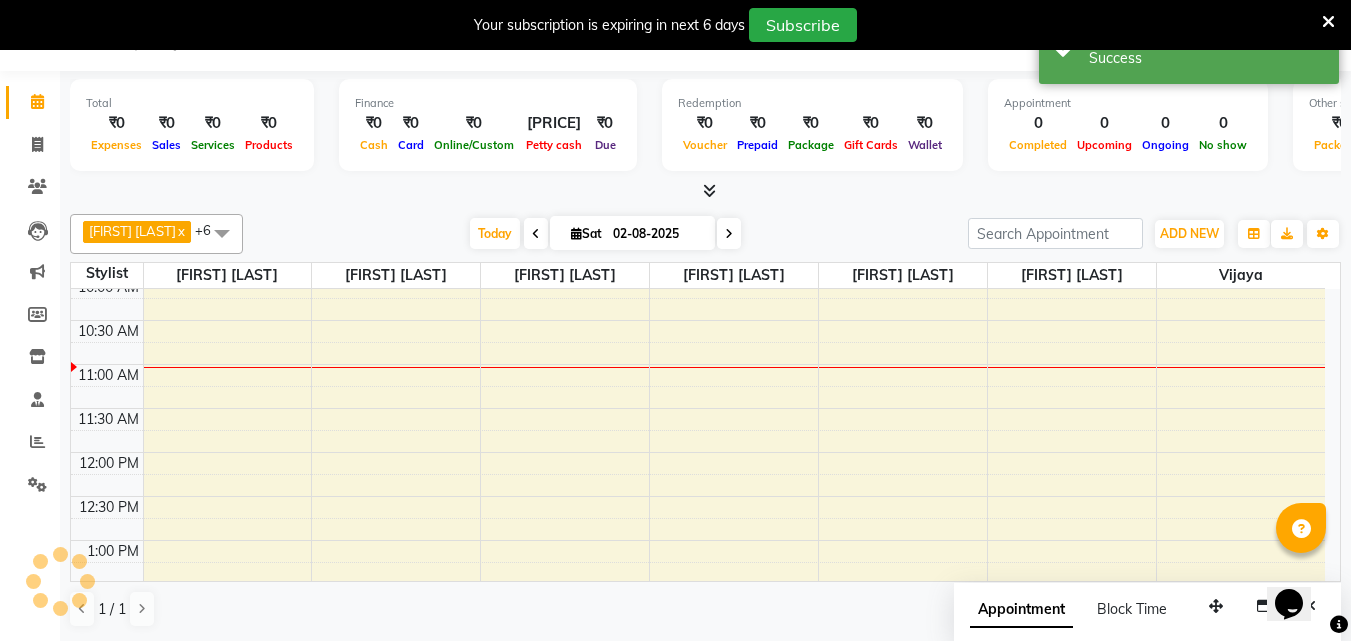 scroll, scrollTop: 0, scrollLeft: 0, axis: both 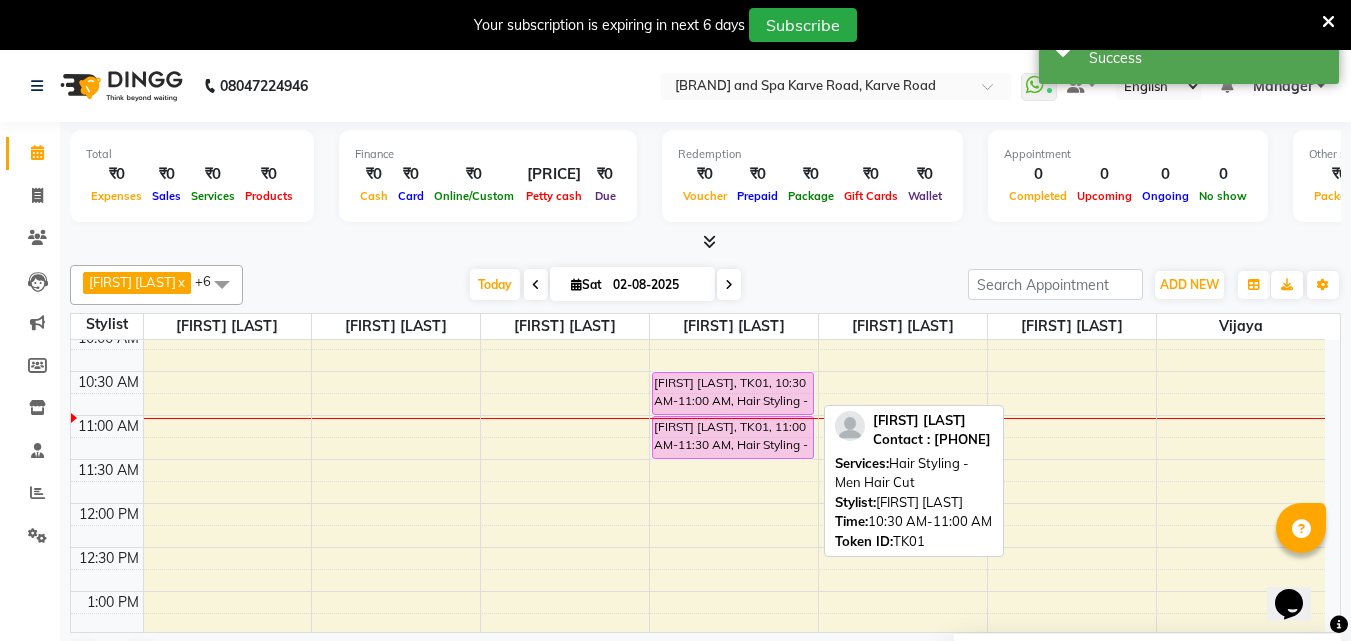 click on "[FIRST] [LAST], TK01, 10:30 AM-11:00 AM, Hair Styling - Men Hair Cut" at bounding box center (733, 393) 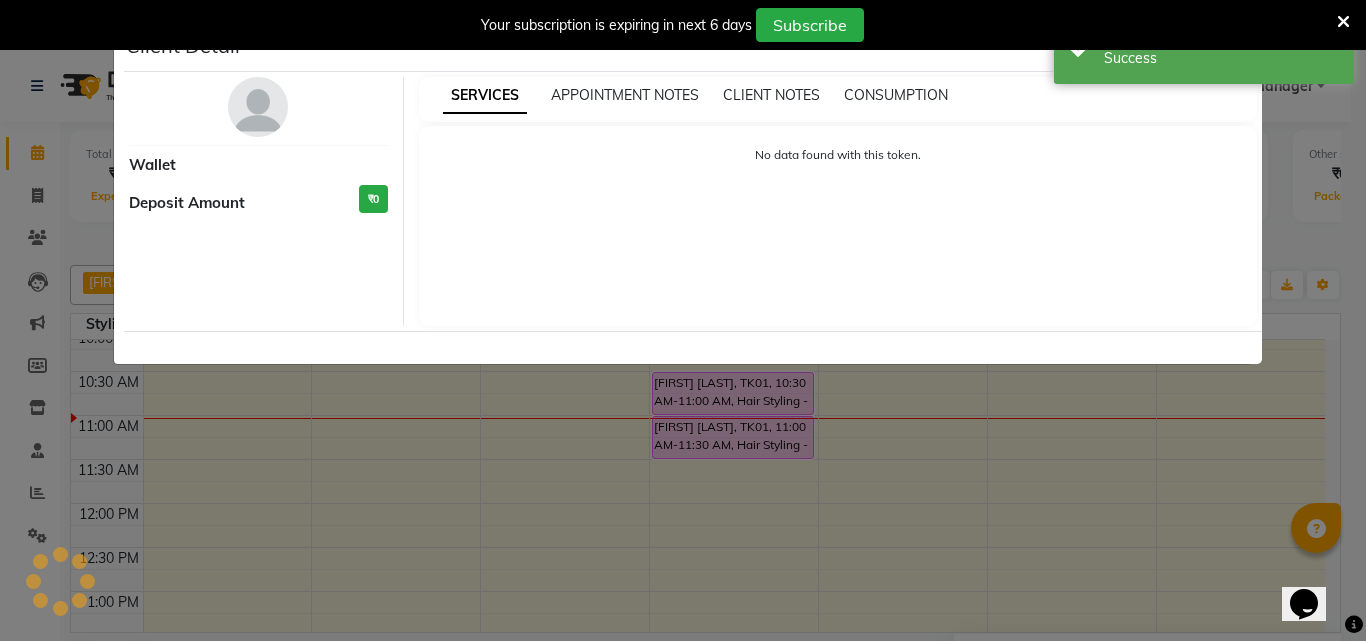 select on "7" 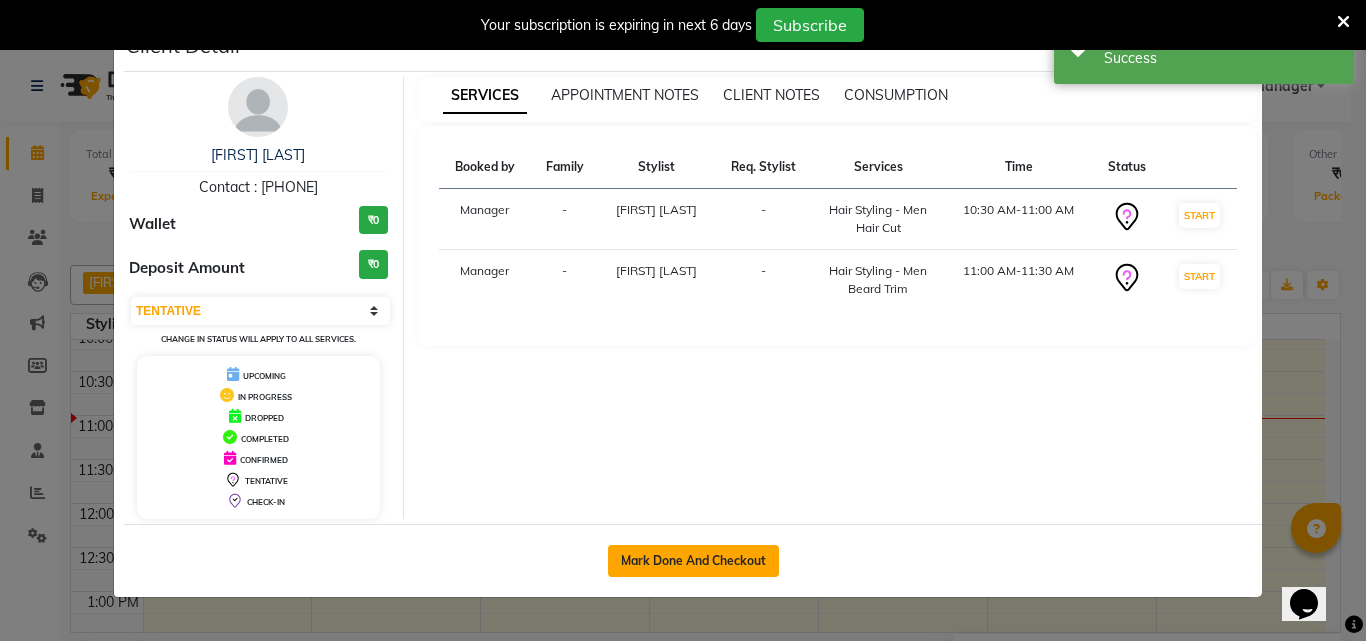 click on "Mark Done And Checkout" 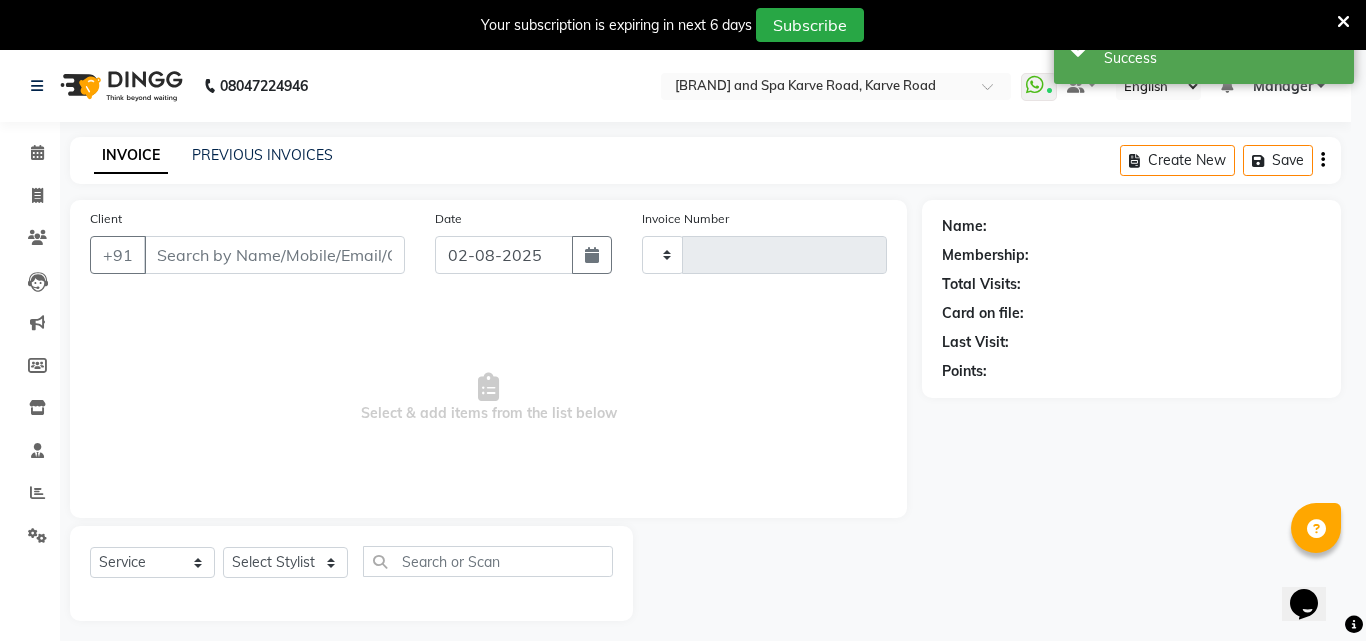 type on "1989" 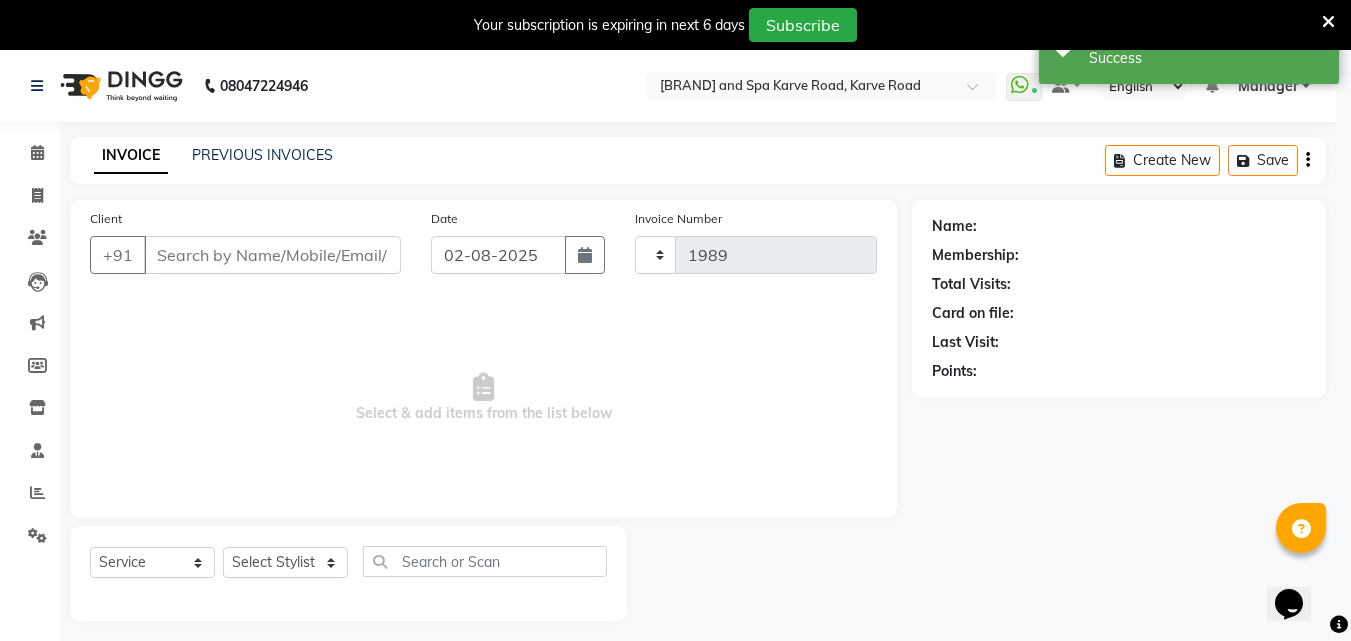 select on "6713" 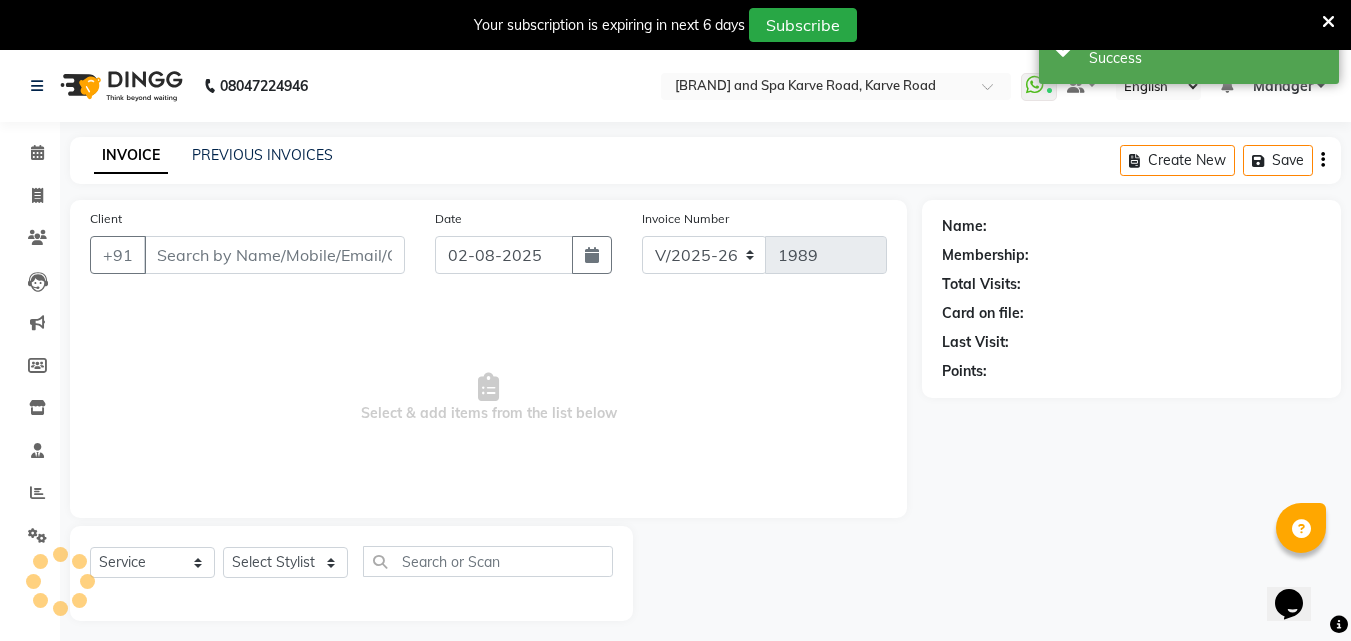 type on "98******87" 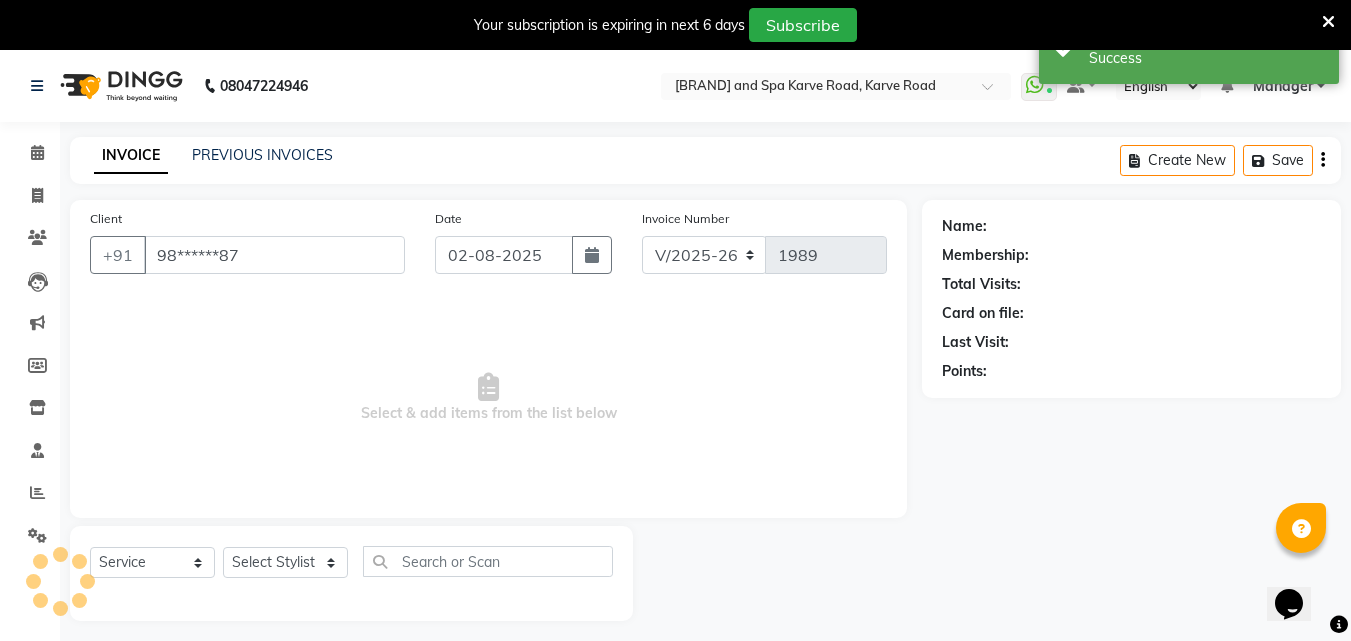 select on "52969" 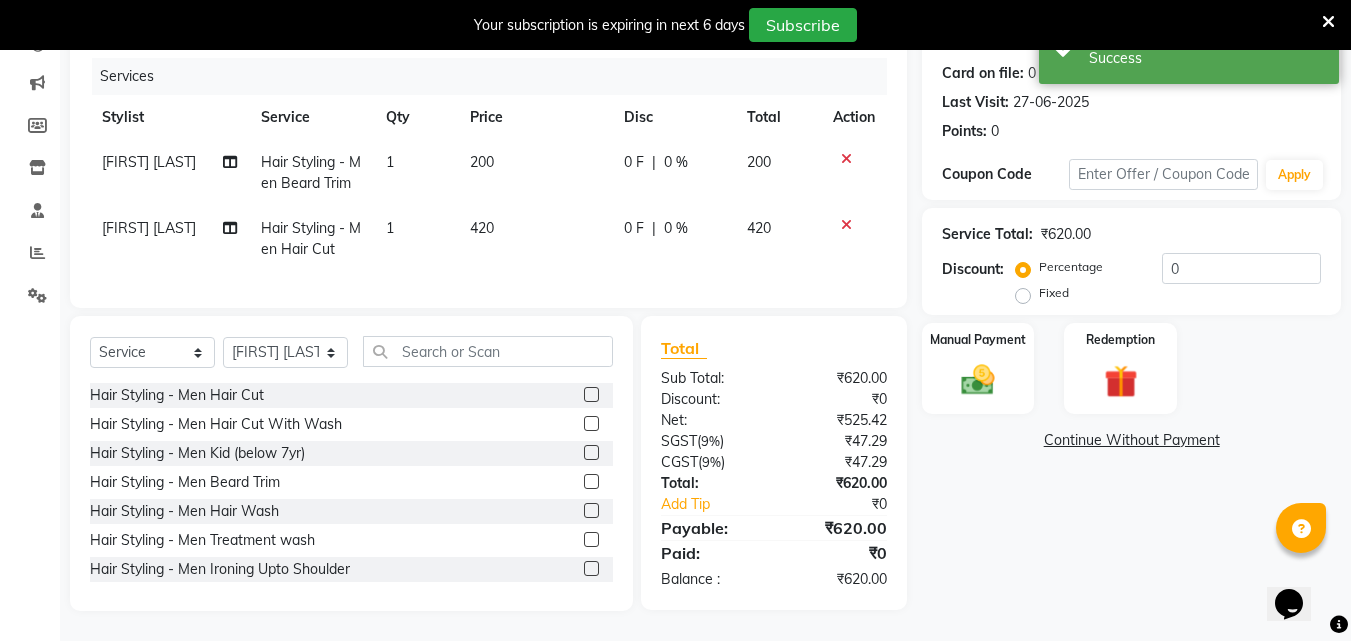 scroll, scrollTop: 0, scrollLeft: 0, axis: both 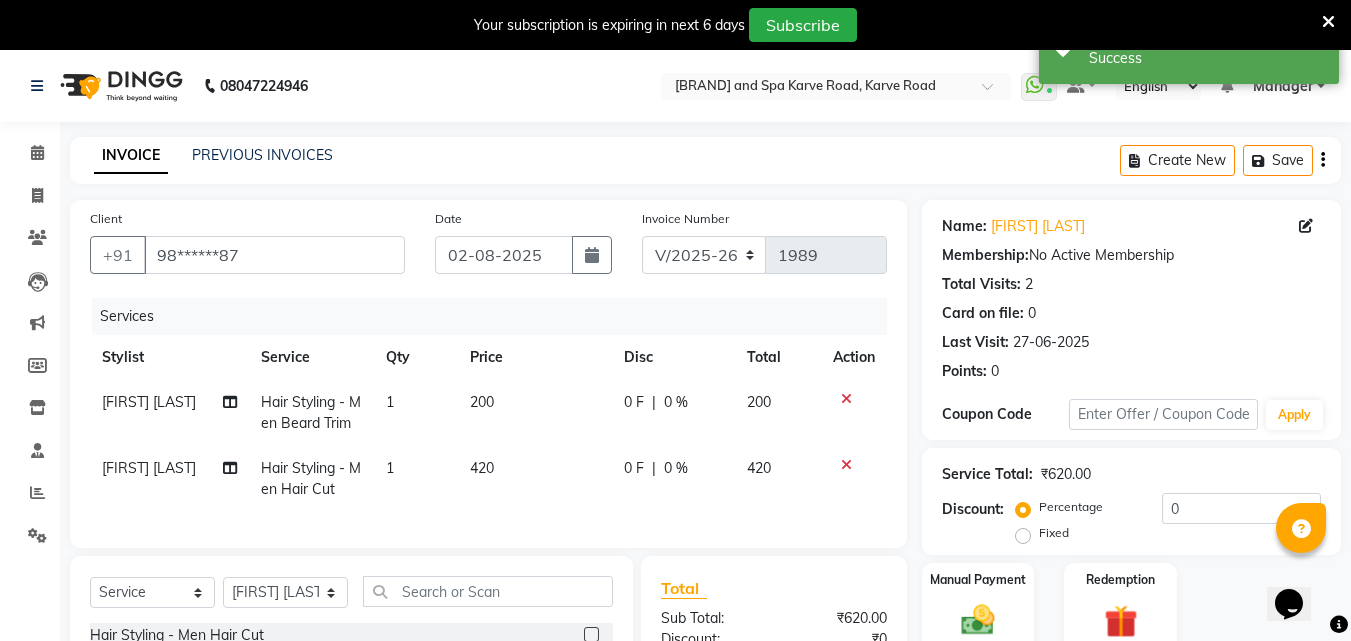 click on "200" 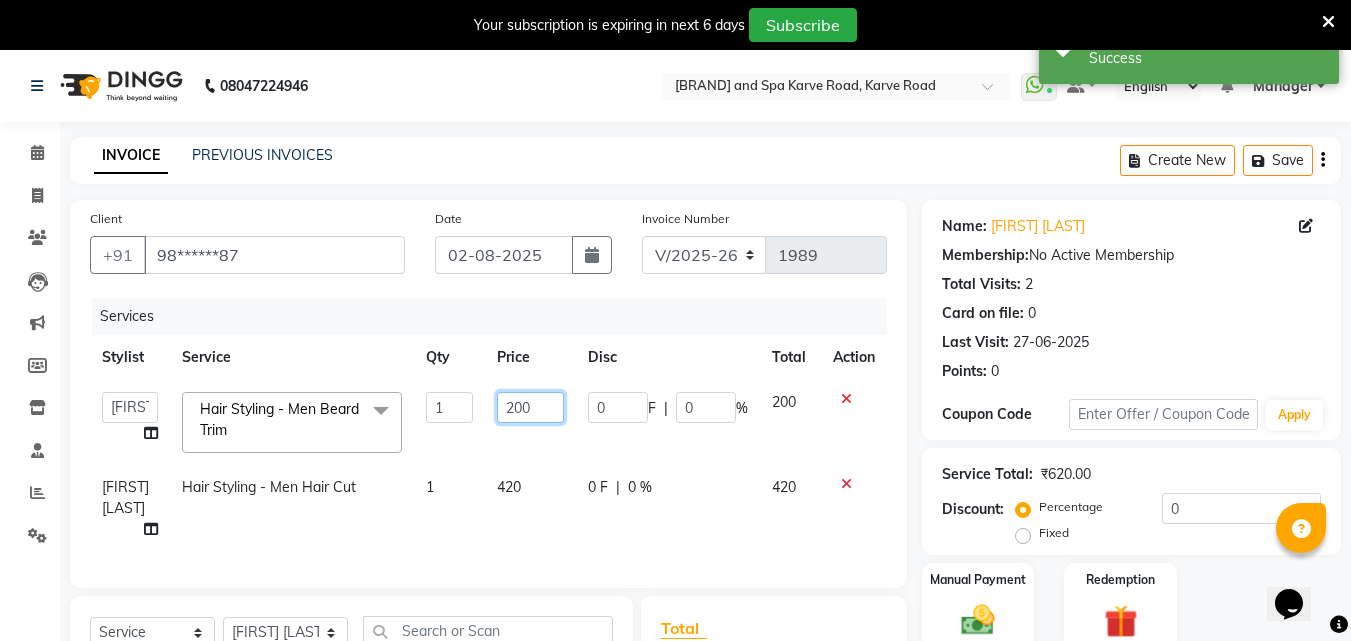 click on "200" 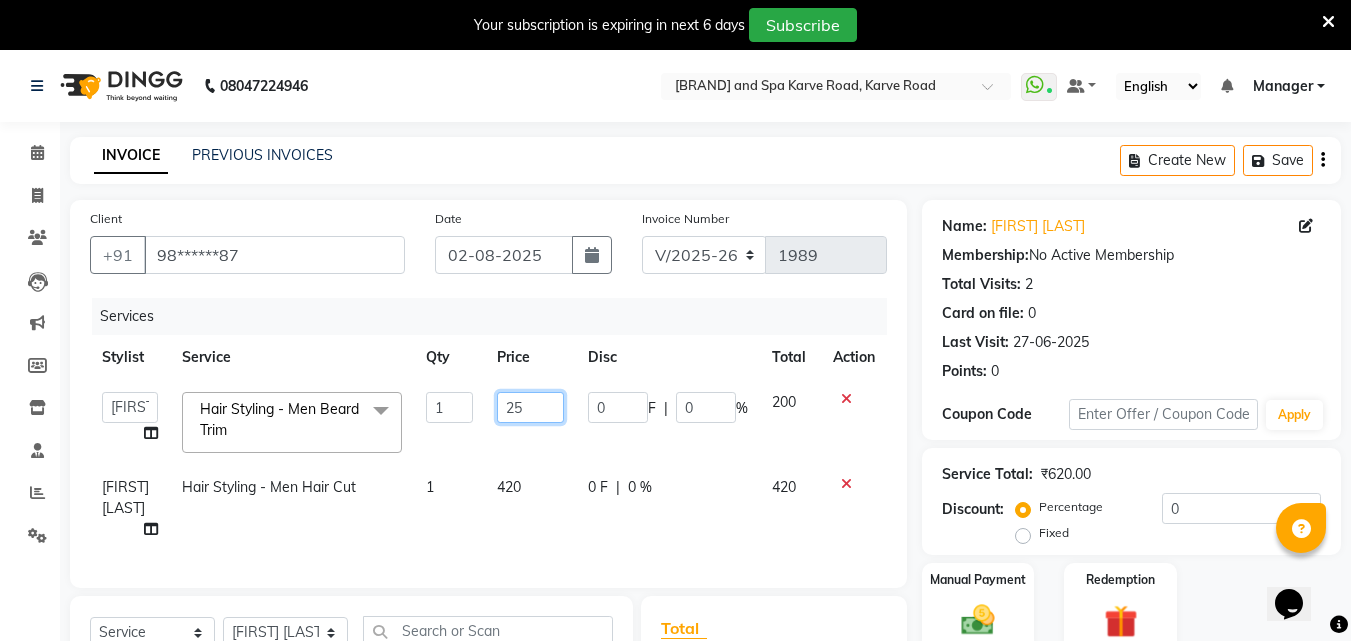 type on "250" 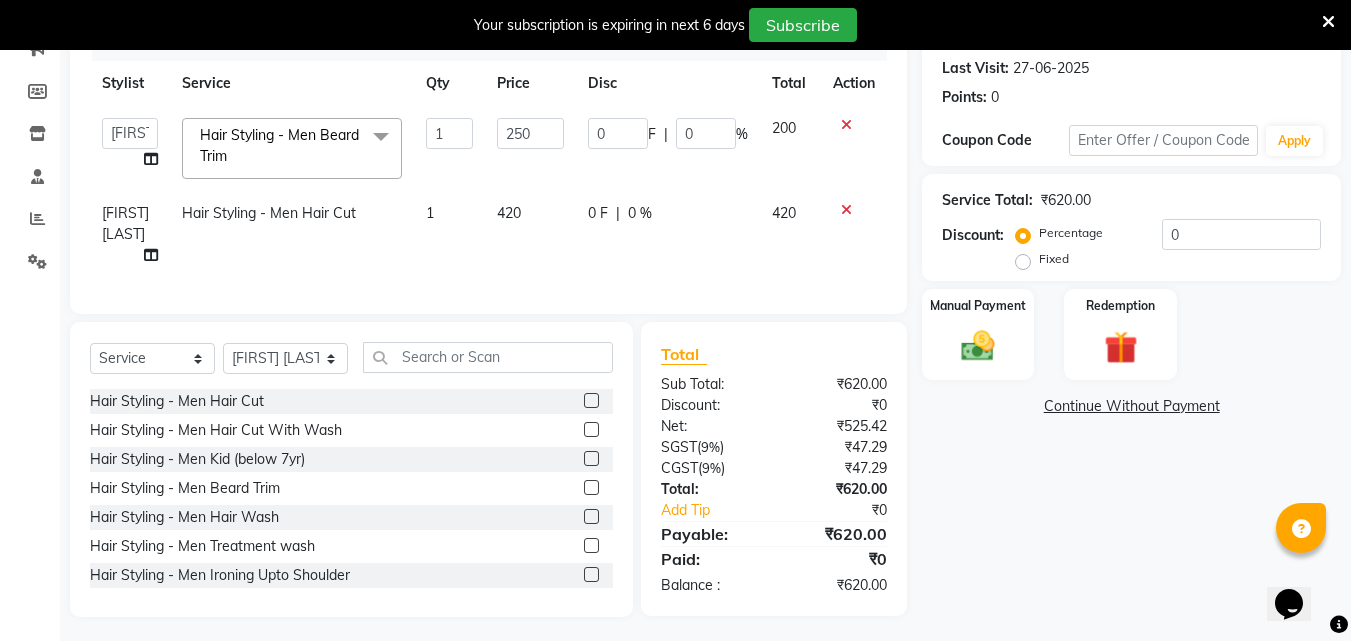 click on "₹620.00" 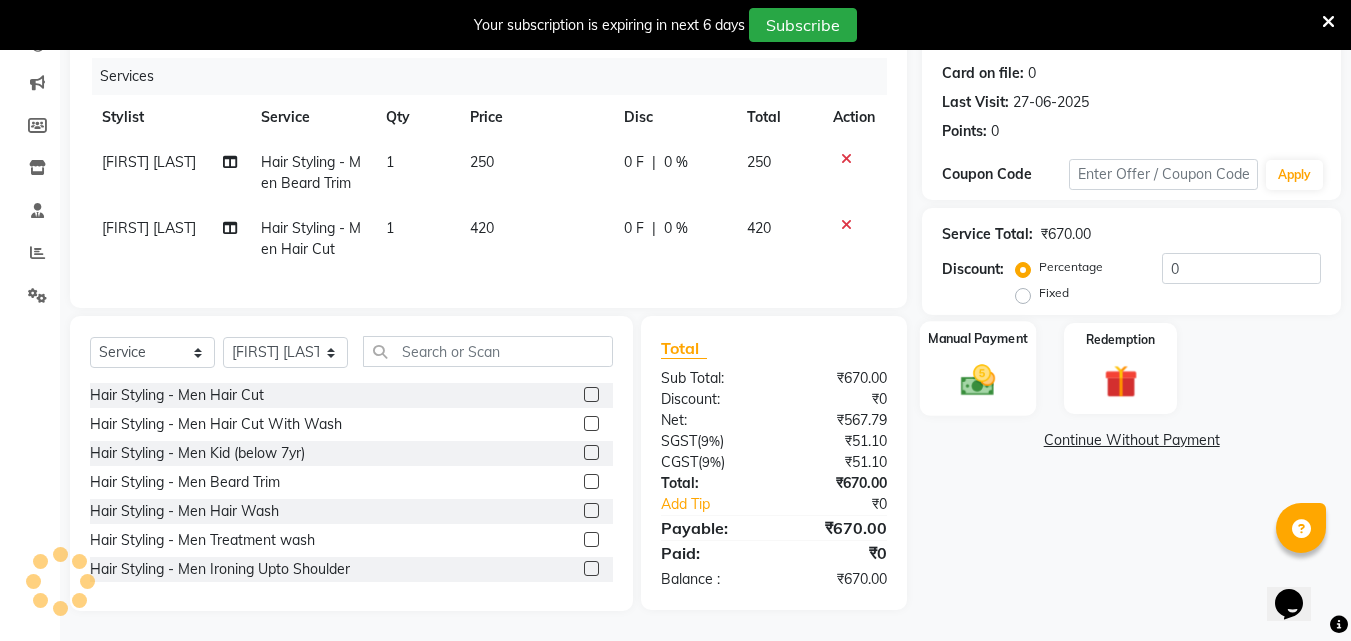 click 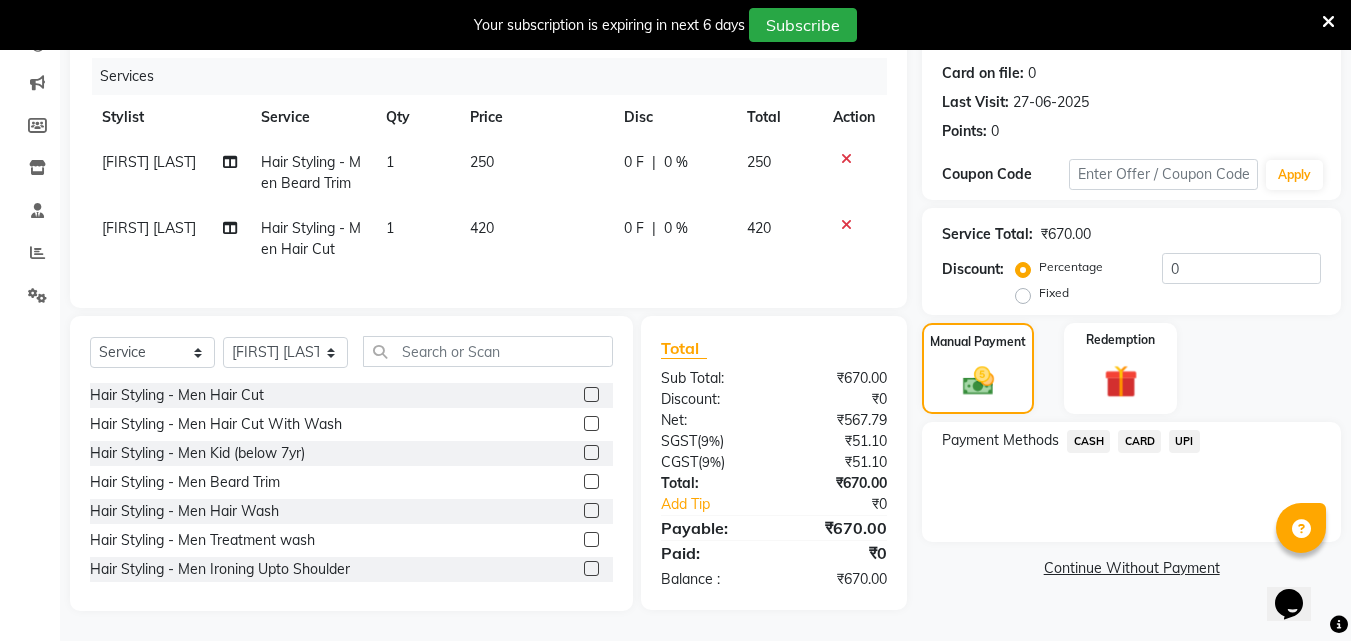 click on "UPI" 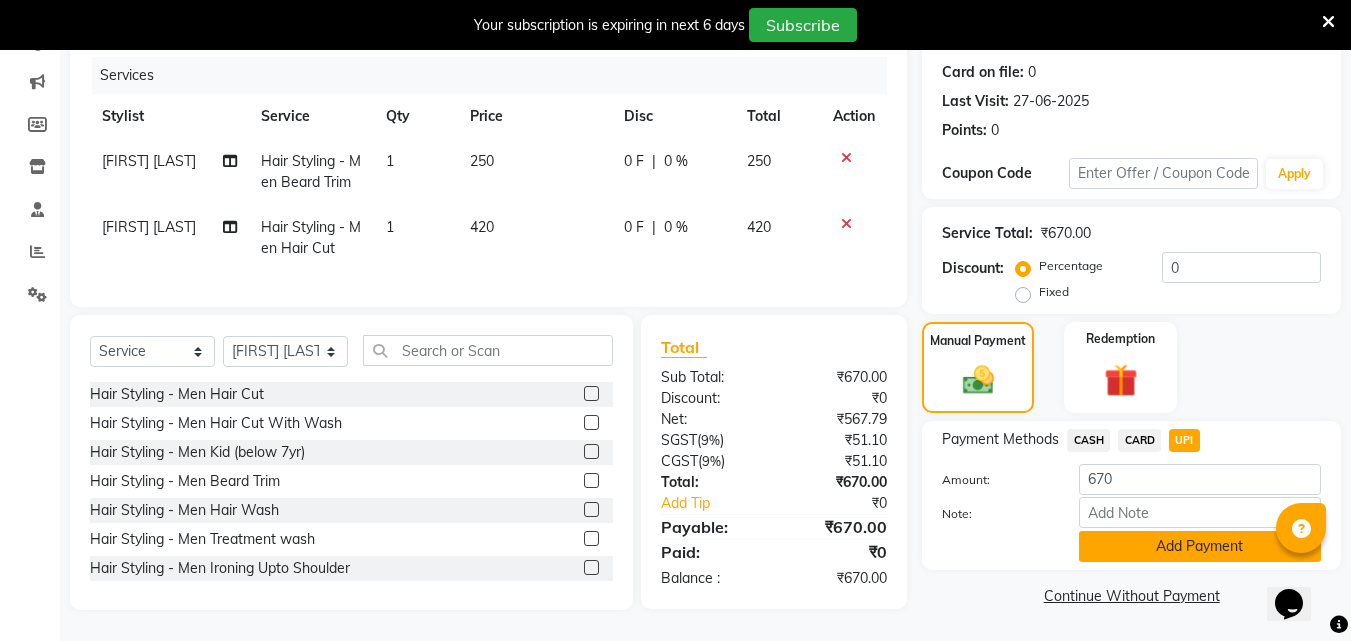 click on "Add Payment" 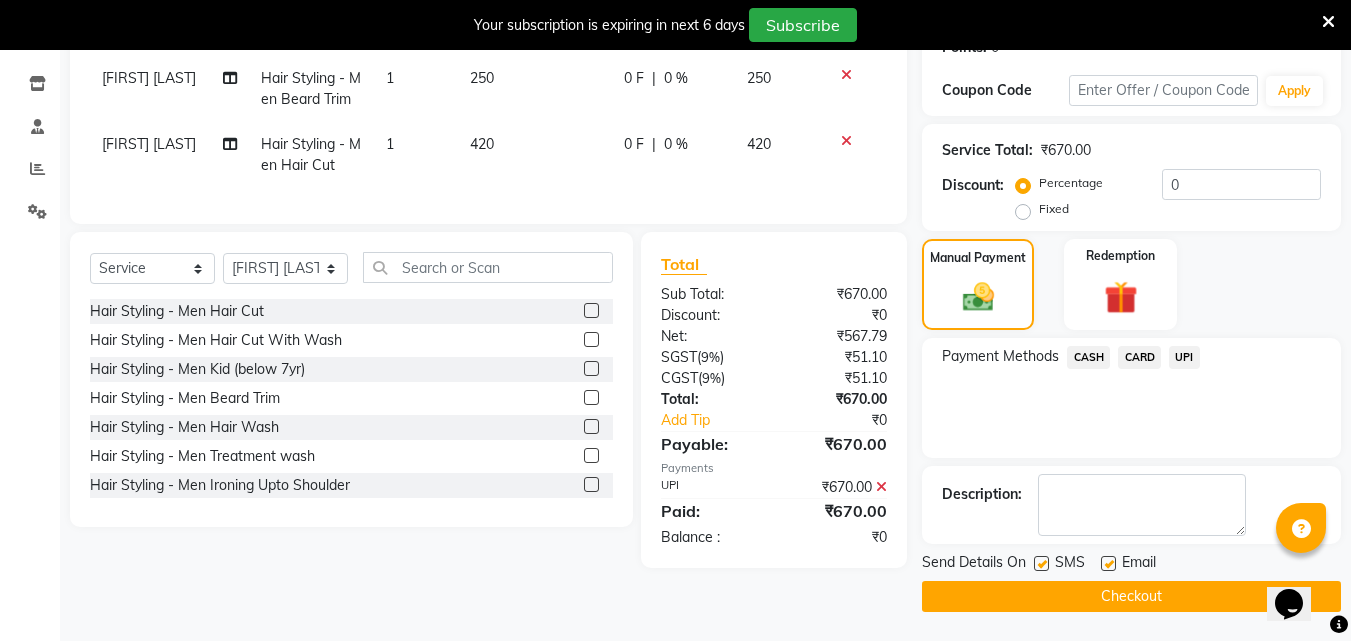 scroll, scrollTop: 325, scrollLeft: 0, axis: vertical 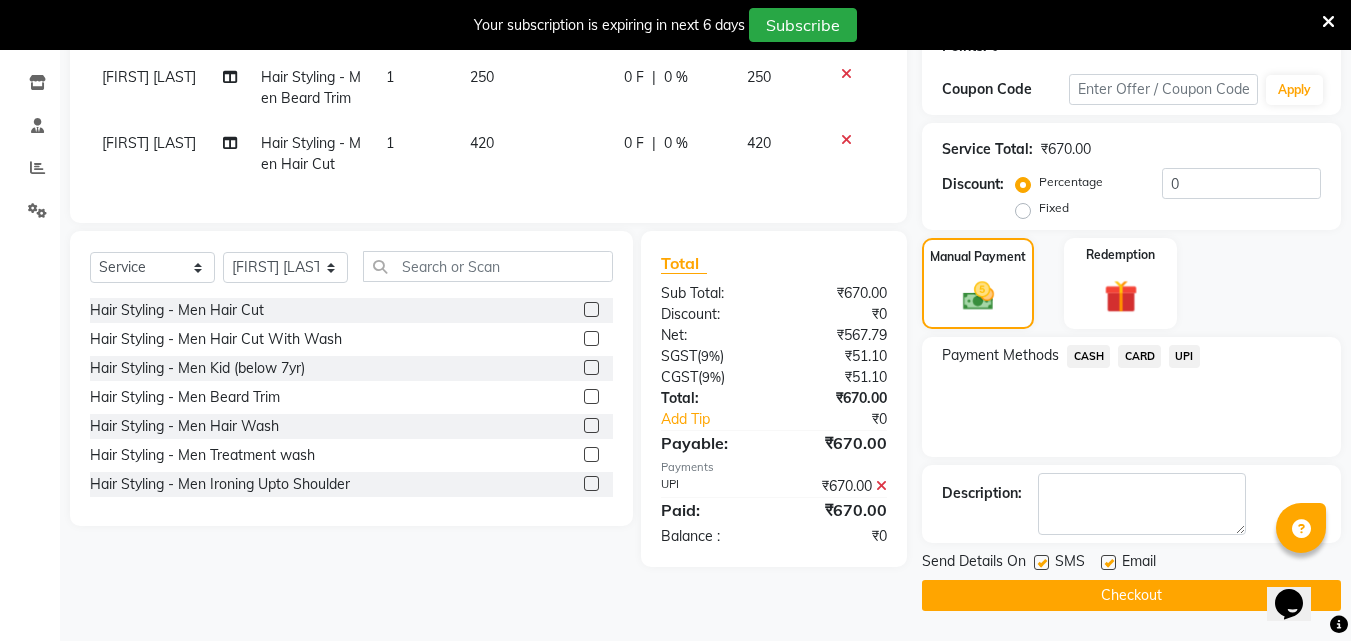 click 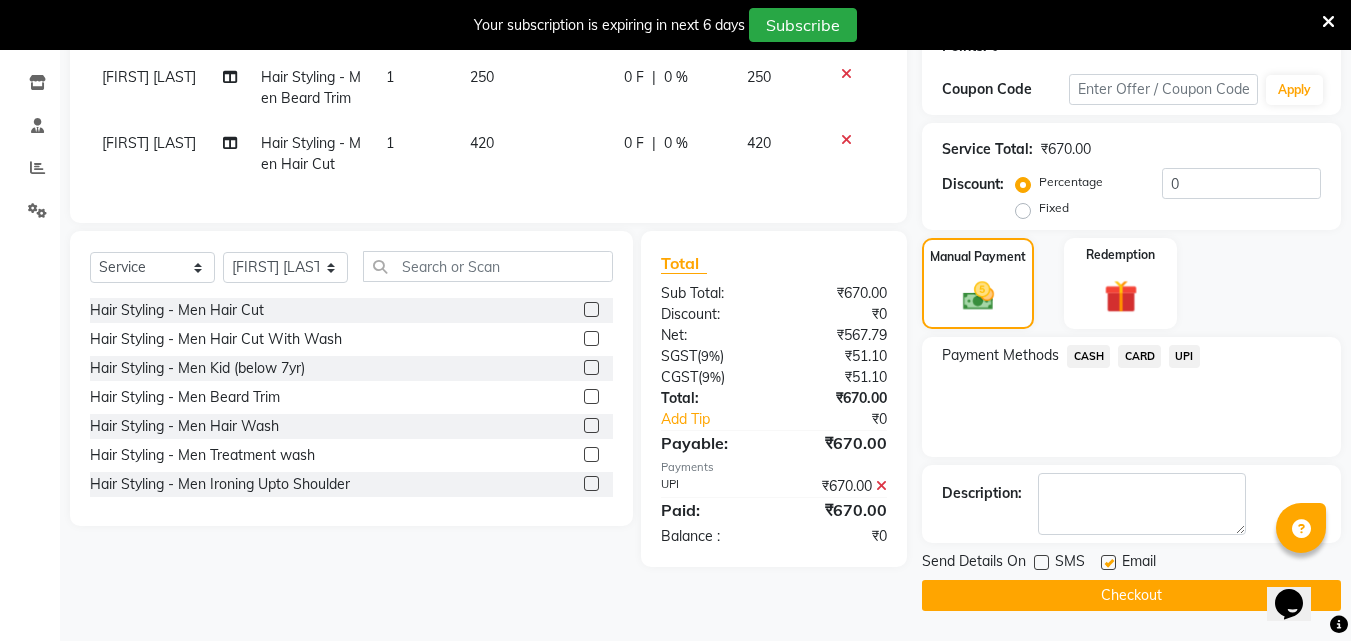 click 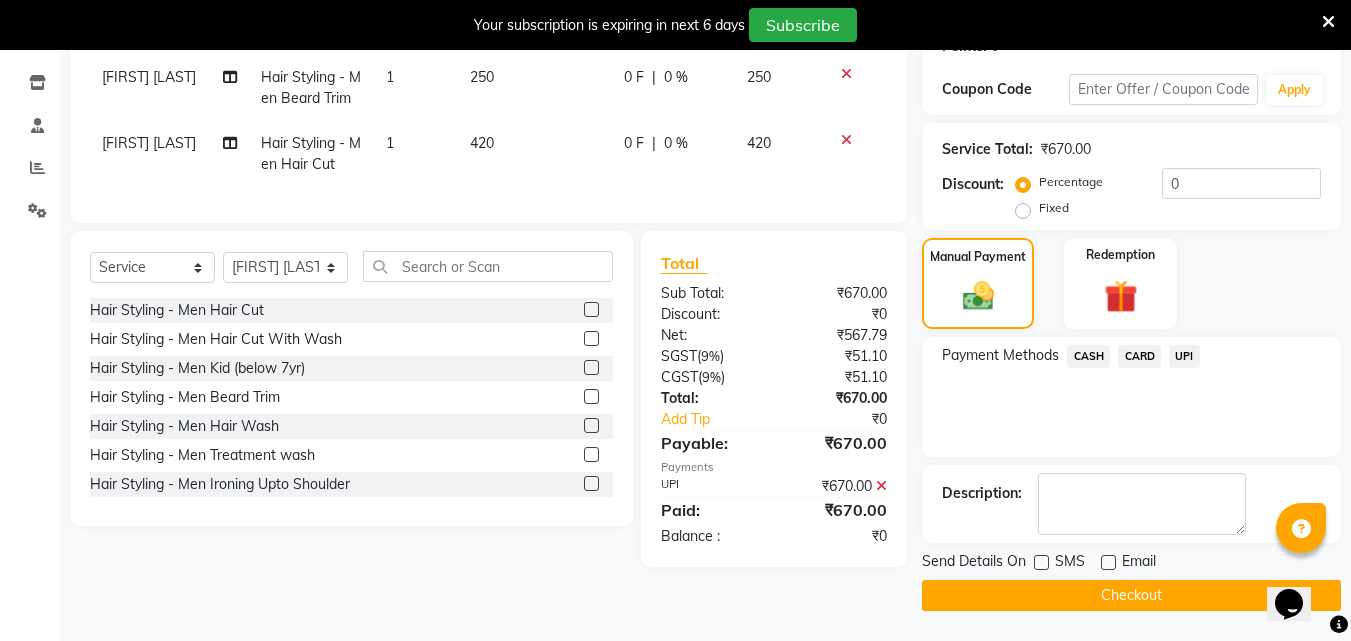 click on "Checkout" 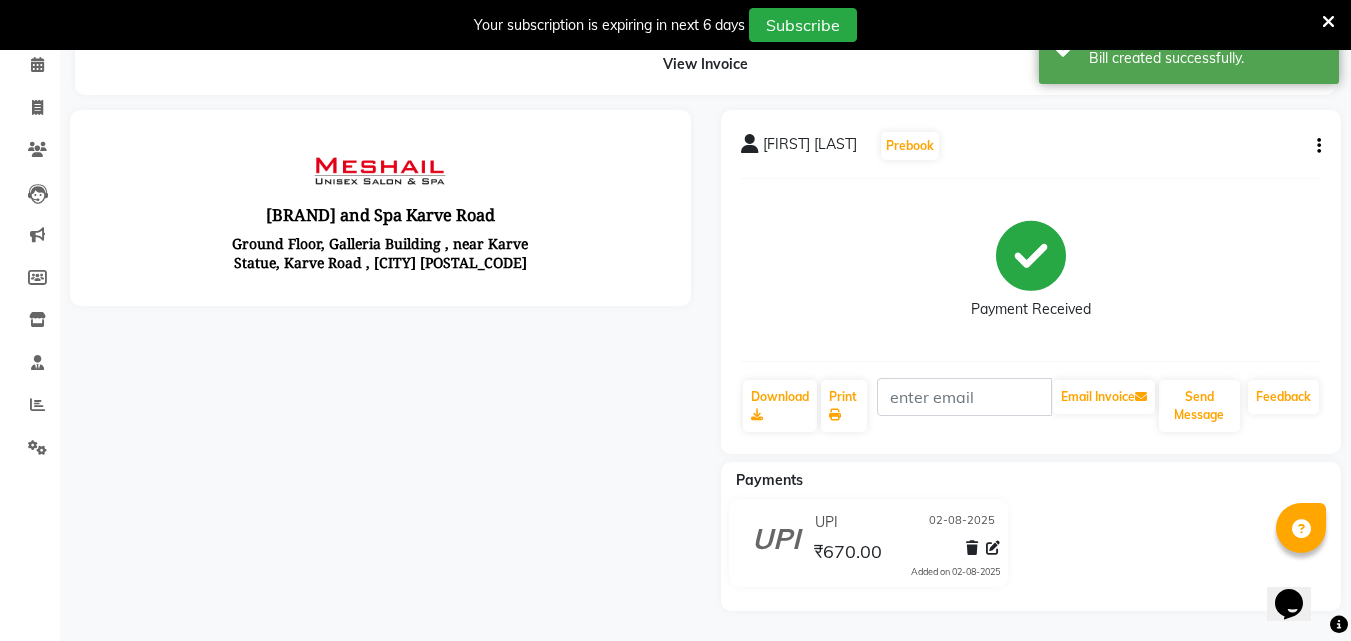 scroll, scrollTop: 325, scrollLeft: 0, axis: vertical 